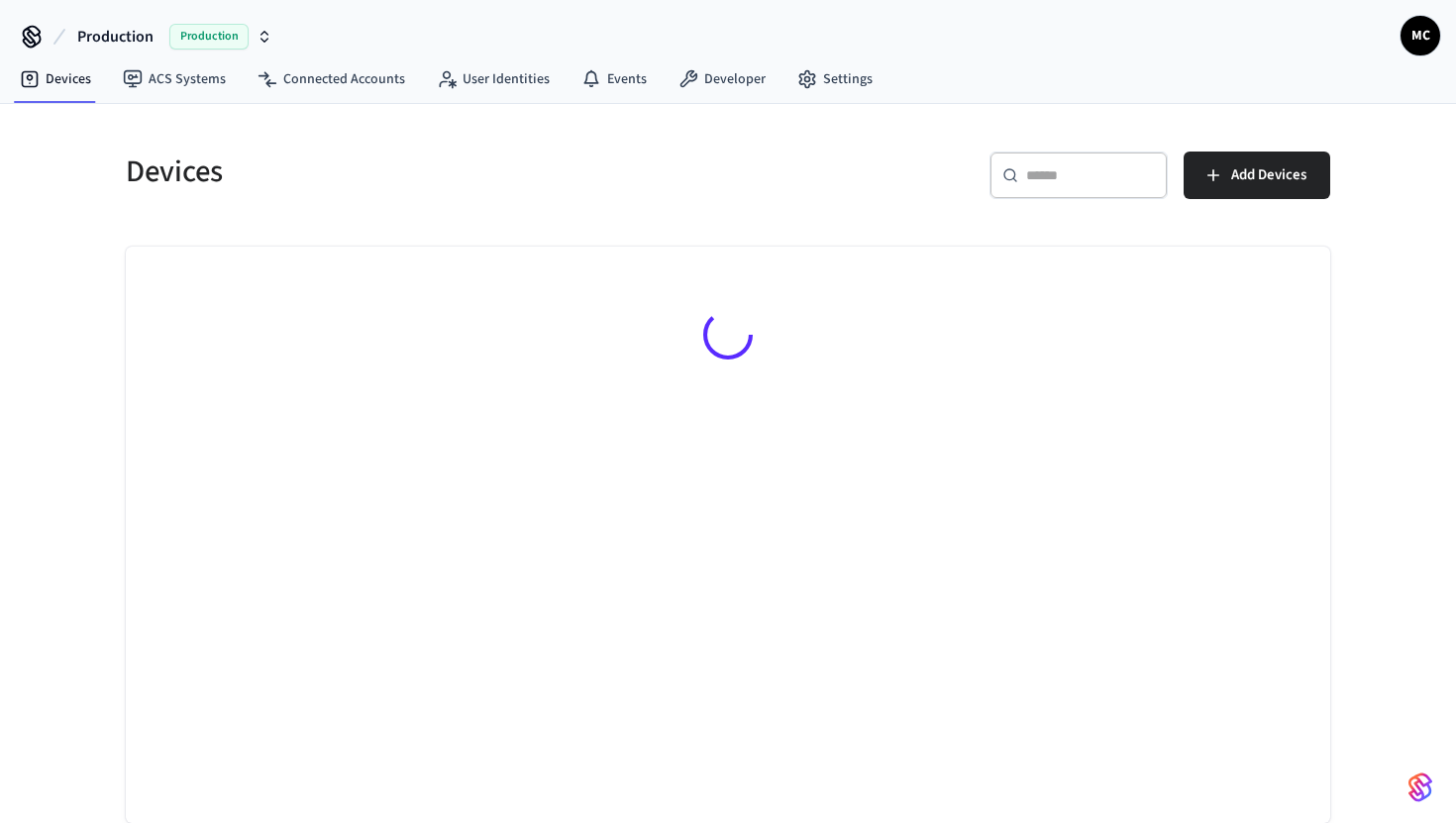scroll, scrollTop: 0, scrollLeft: 0, axis: both 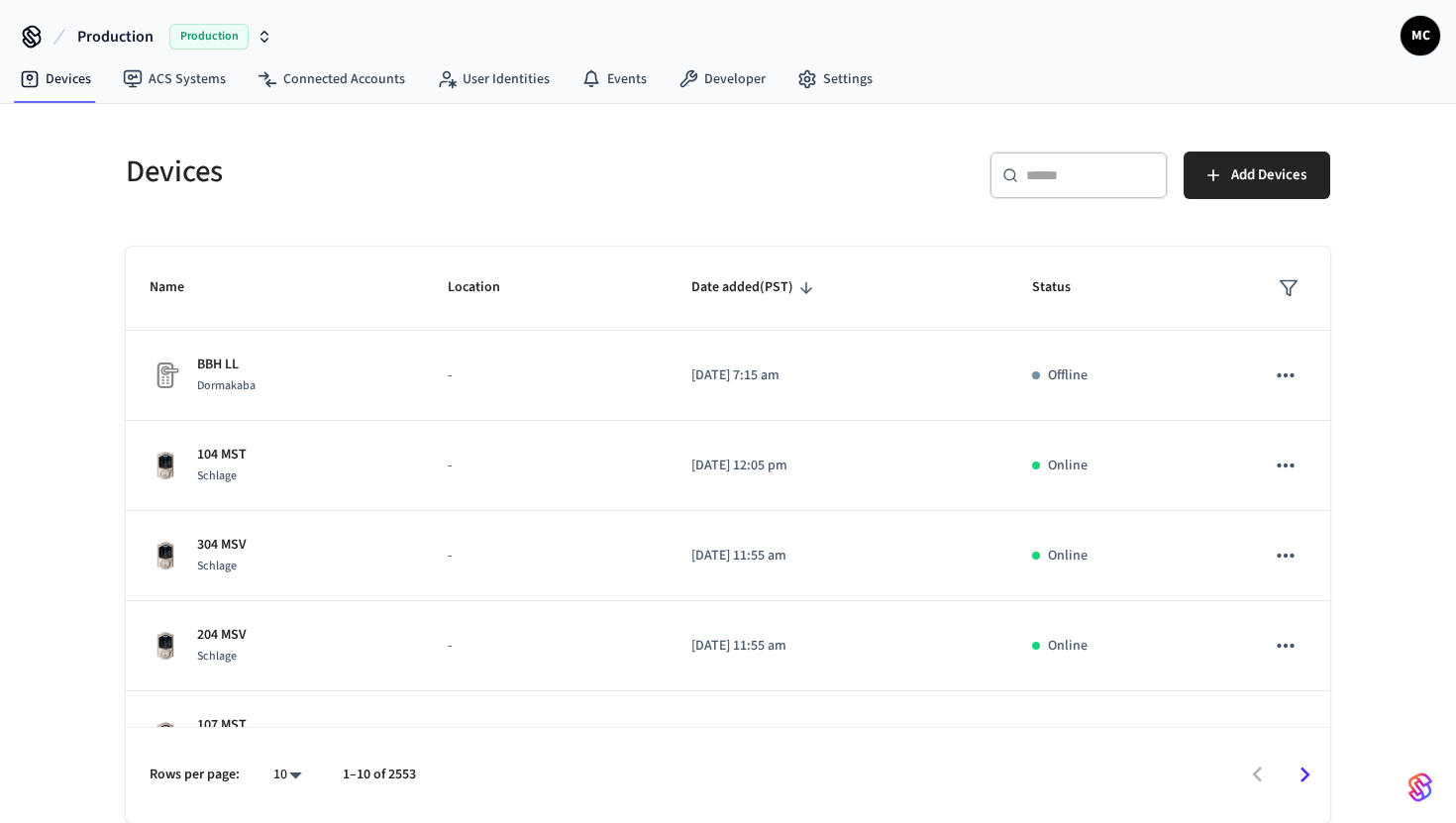 click at bounding box center (1091, 175) 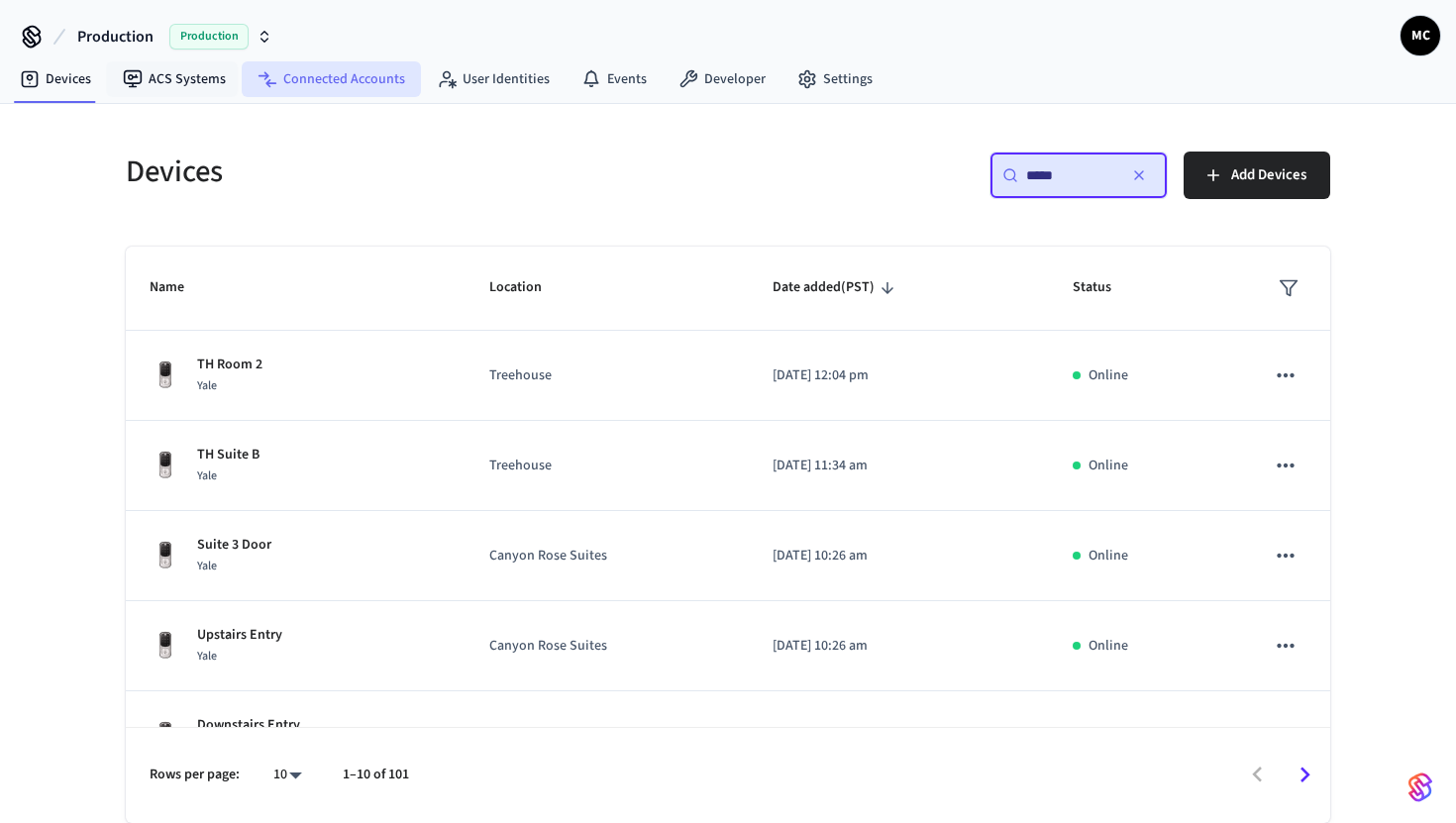 type on "*****" 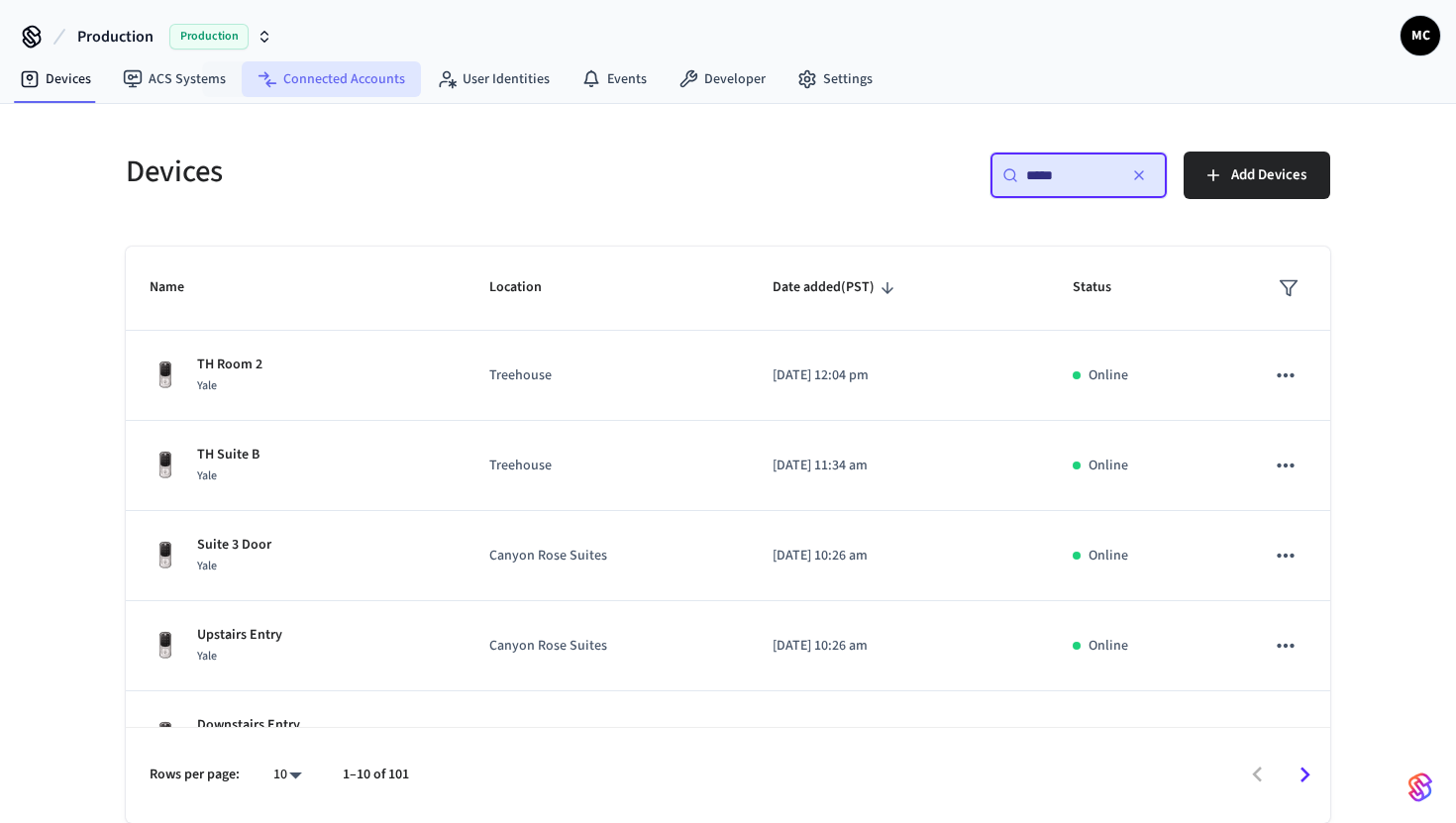 click on "Connected Accounts" at bounding box center [331, 79] 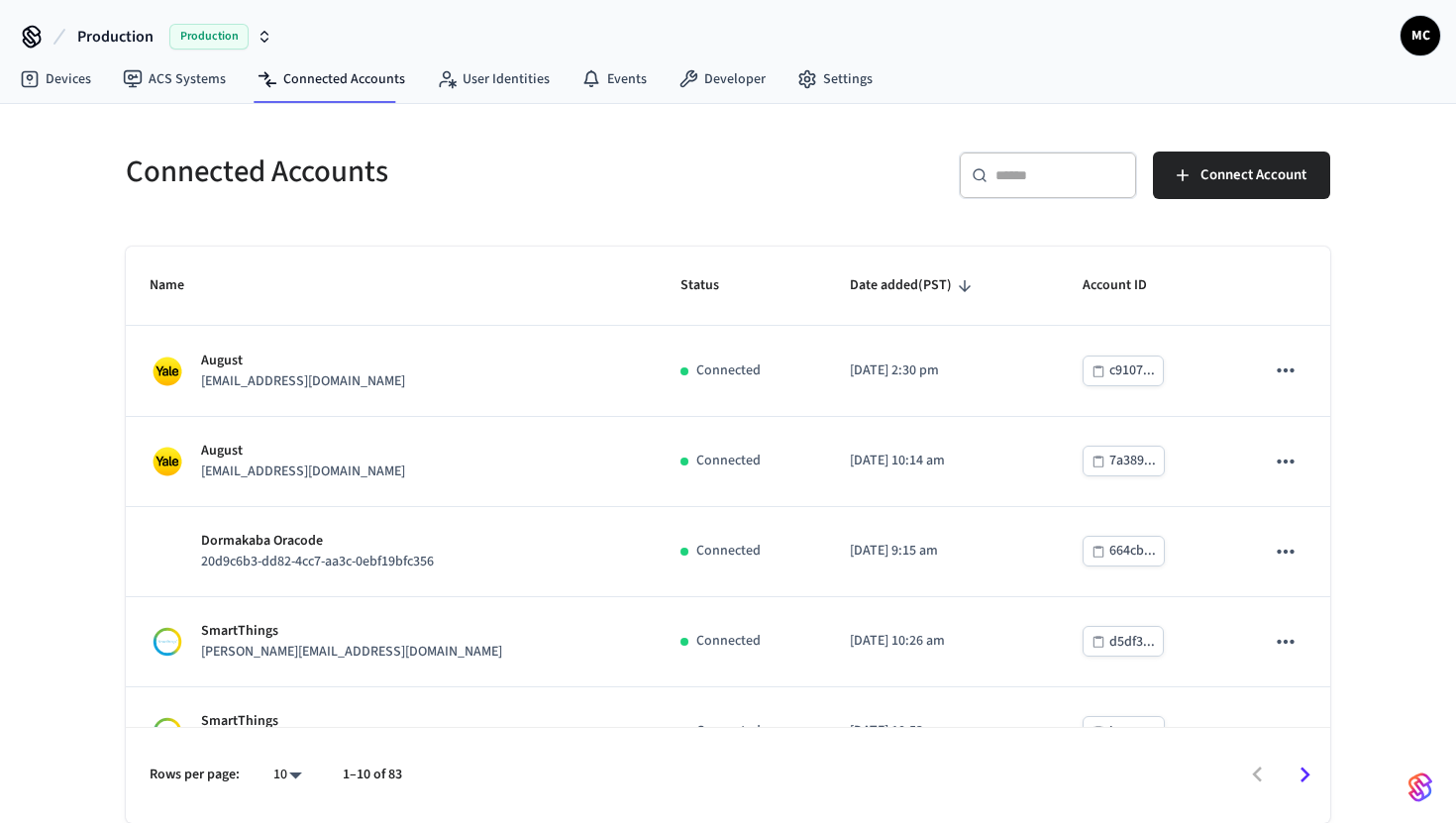 click at bounding box center (1060, 175) 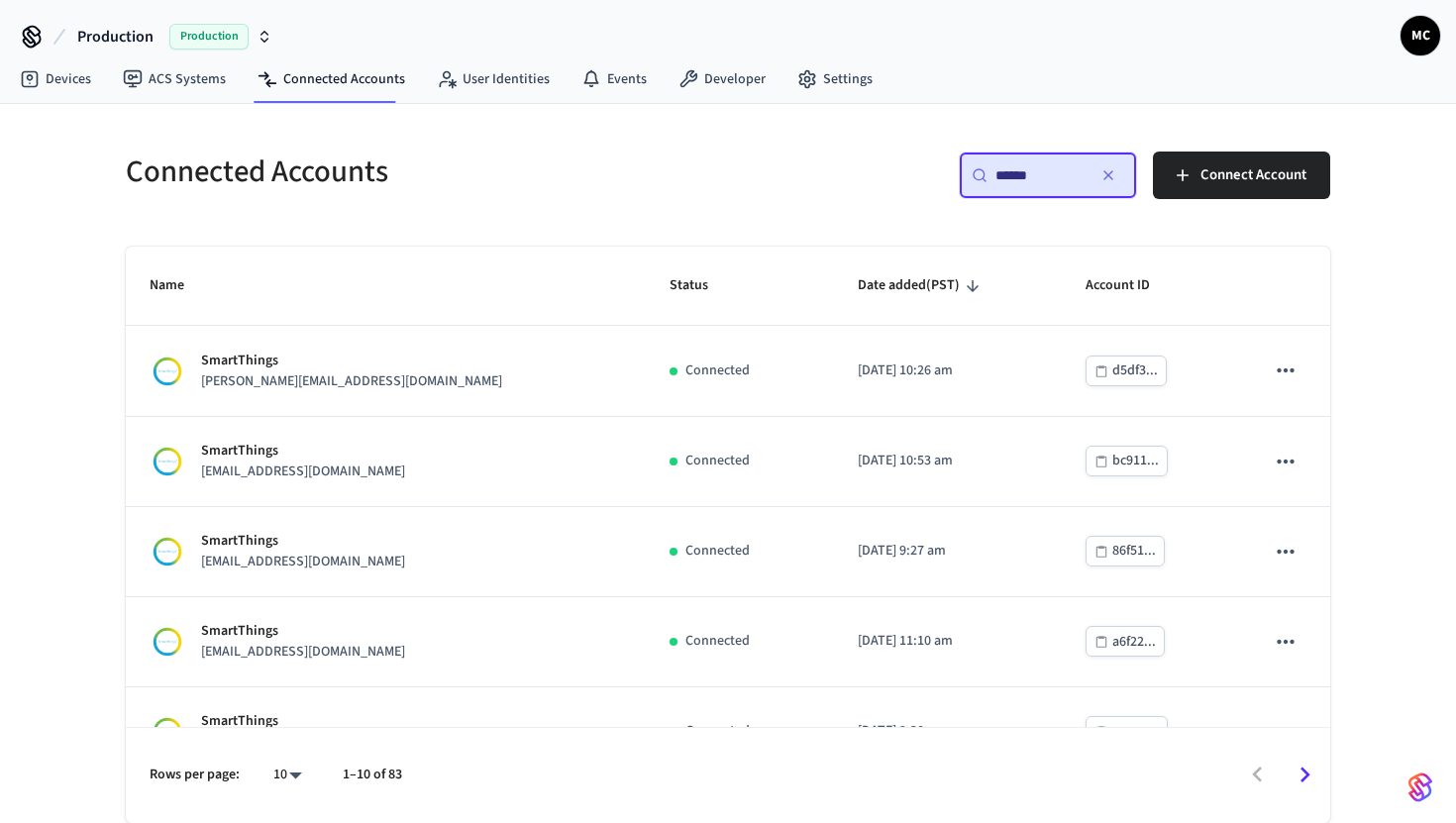 type on "******" 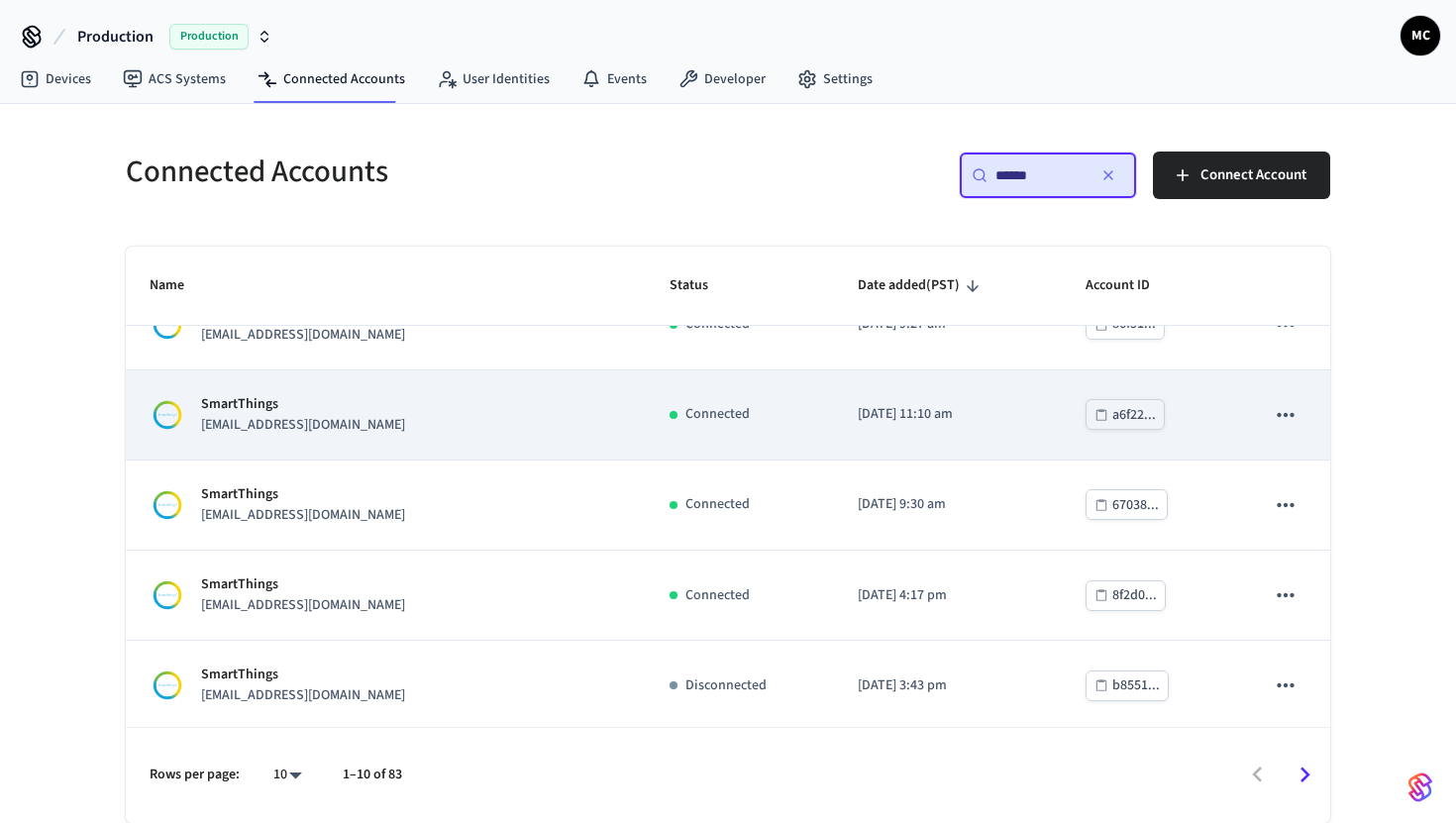 scroll, scrollTop: 228, scrollLeft: 0, axis: vertical 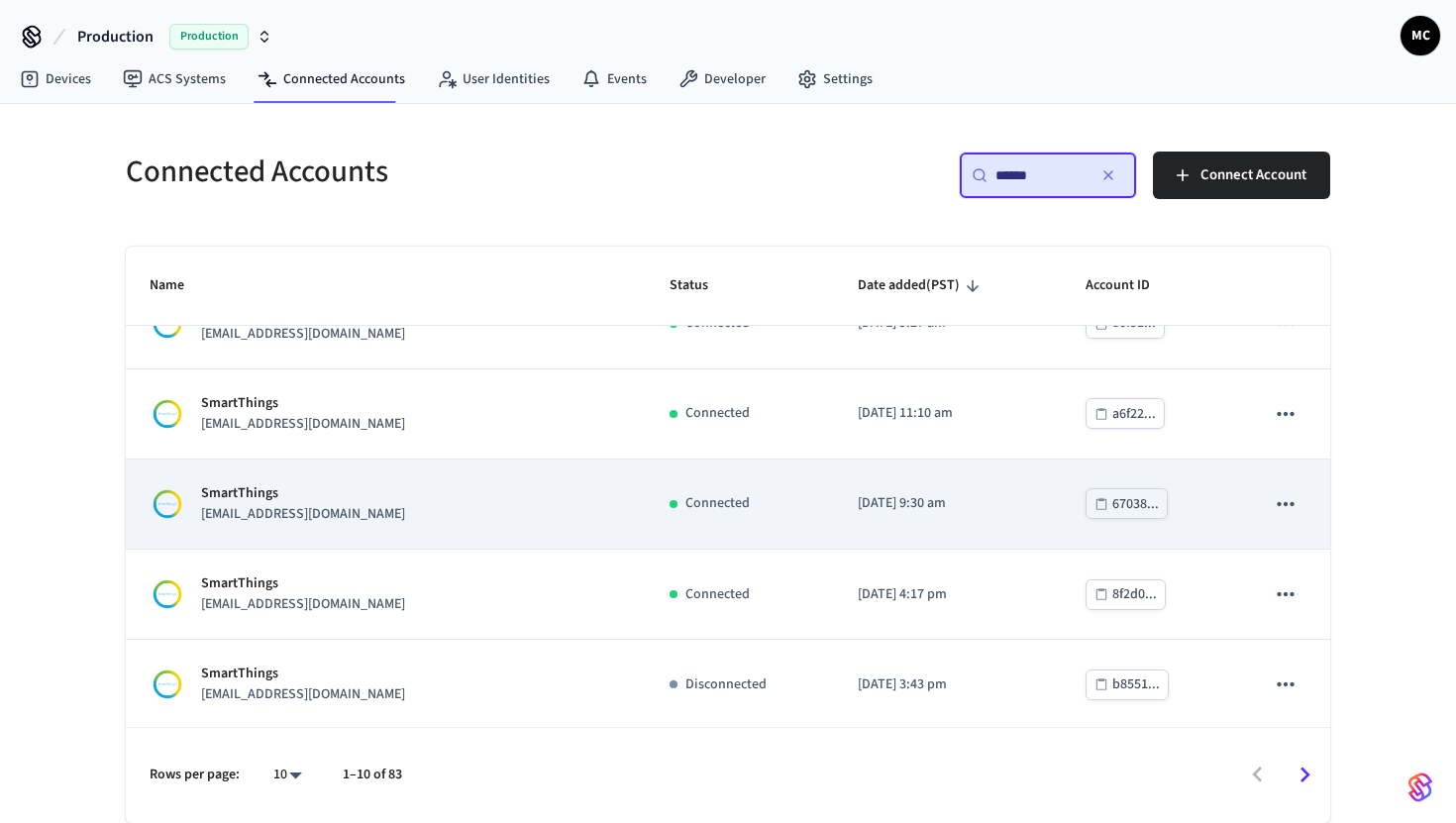 click on "SmartThings [EMAIL_ADDRESS][DOMAIN_NAME]" at bounding box center [385, 504] 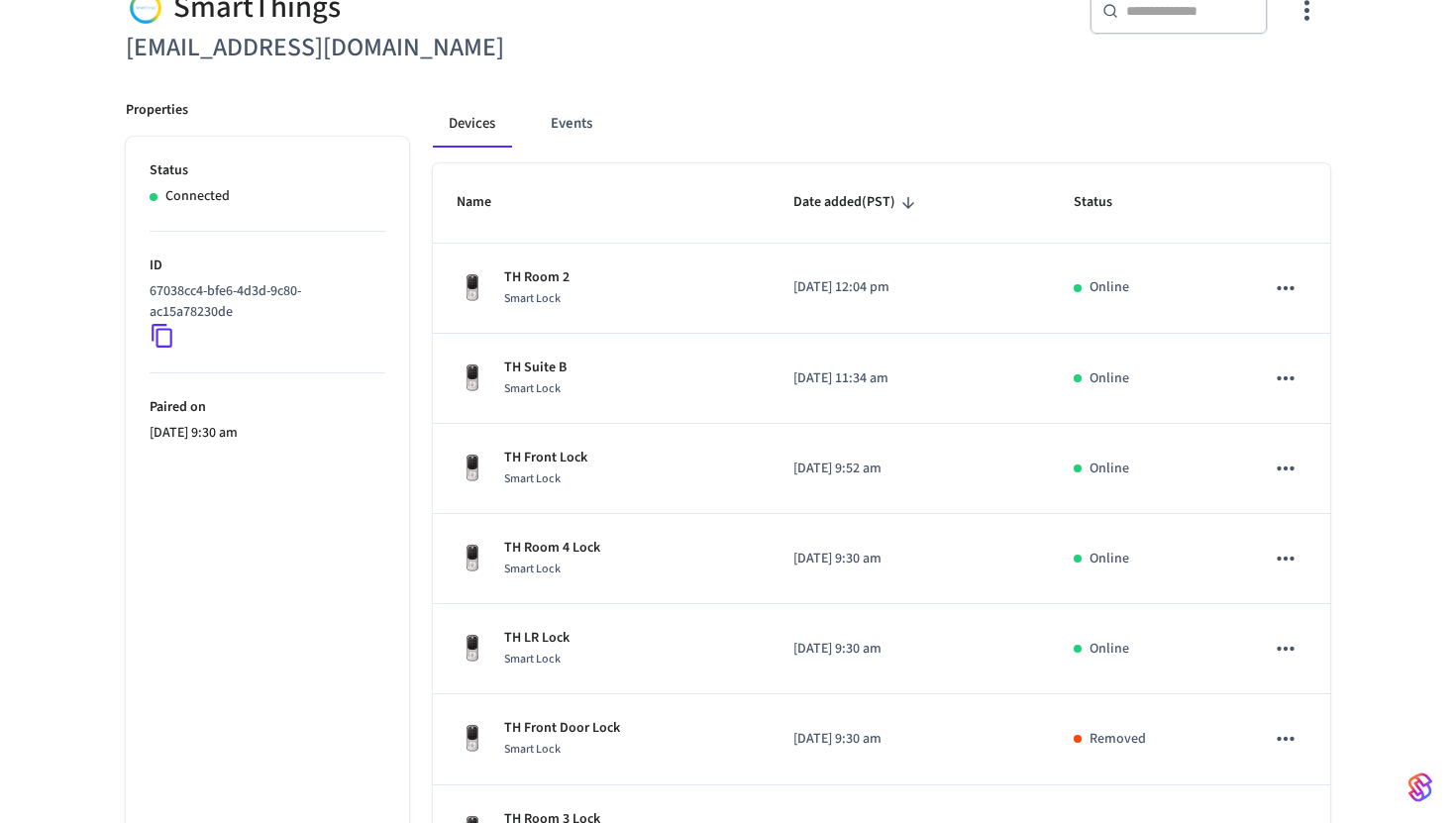 scroll, scrollTop: 627, scrollLeft: 0, axis: vertical 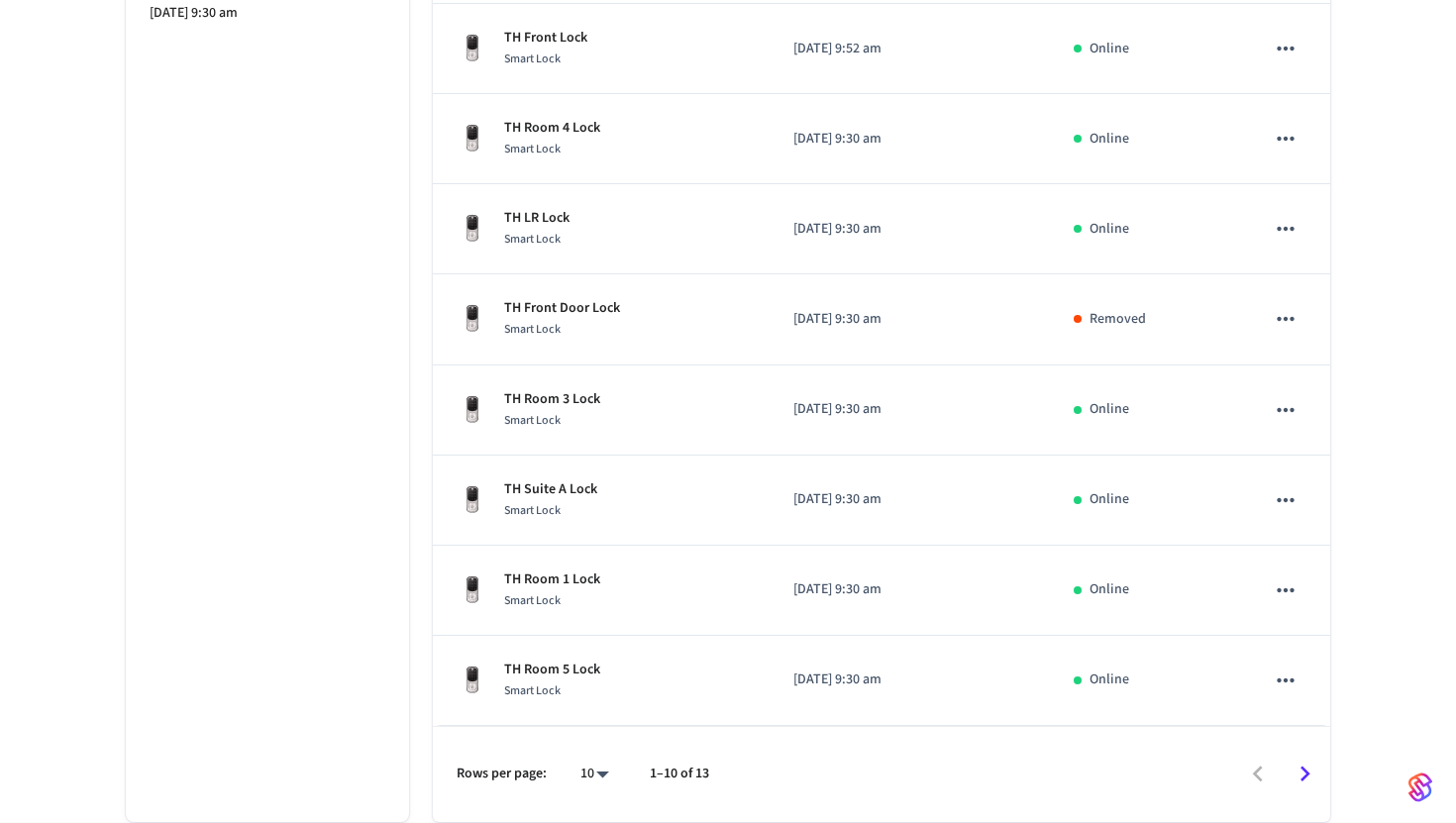 click on "Rows per page: 10 ** 1–10 of 13" at bounding box center [882, 773] 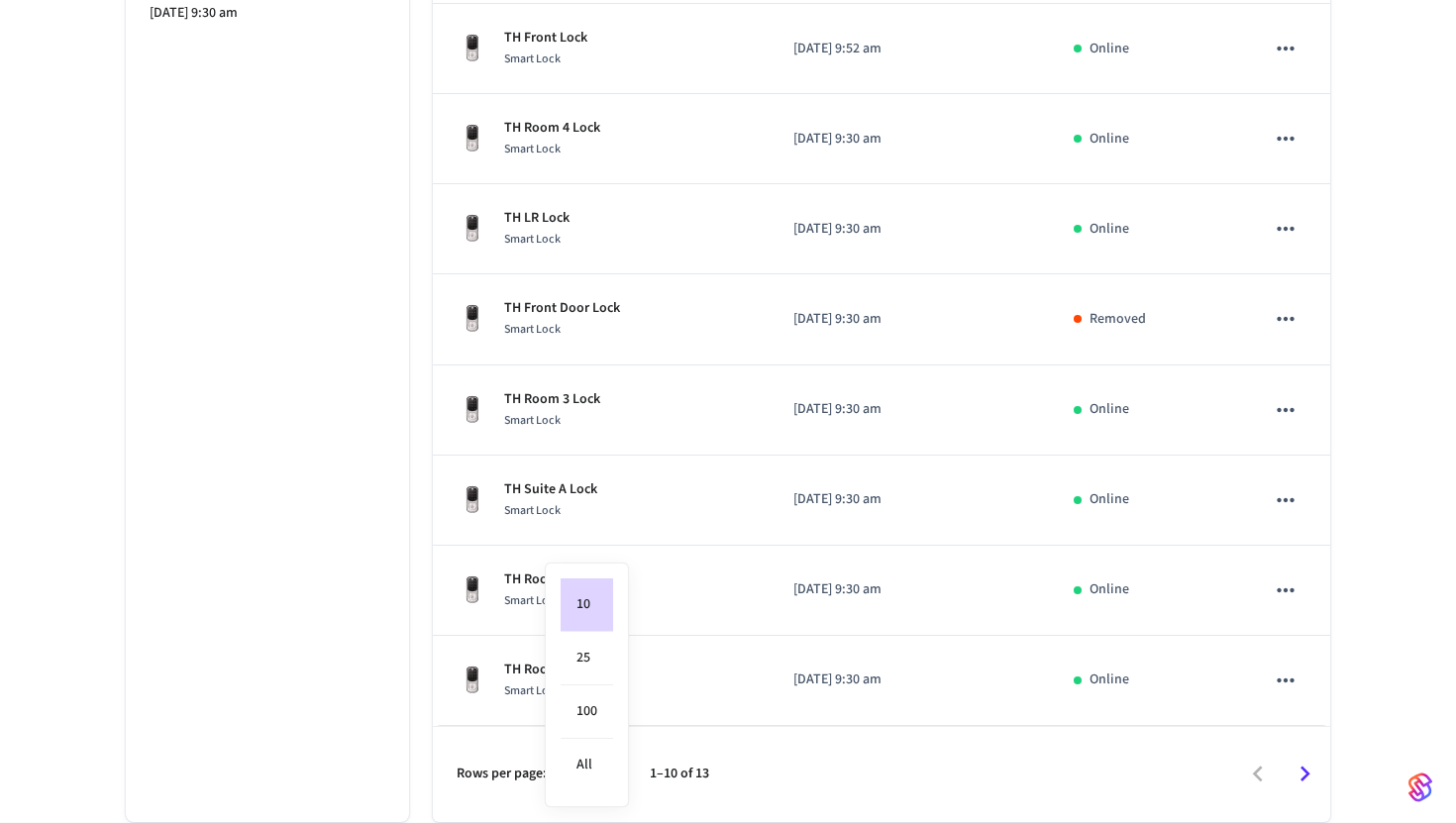 click on "Production Production MC Devices ACS Systems Connected Accounts User Identities Events Developer Settings Connected Accounts SmartThings SmartThings [EMAIL_ADDRESS][DOMAIN_NAME] ​ ​ Properties Status Connected ID 67038cc4-bfe6-4d3d-9c80-ac15a78230de Paired on [DATE] 9:30 am Devices Events Name Date added  (PST) Status TH Room 2 Smart Lock [DATE] 12:04 pm Online TH Suite B Smart Lock [DATE] 11:34 am Online TH Front Lock Smart Lock [DATE] 9:52 am Online TH Room 4 Lock Smart Lock [DATE] 9:30 am Online TH LR Lock Smart Lock [DATE] 9:30 am Online TH Front Door Lock Smart Lock [DATE] 9:30 am Removed TH Room 3 Lock Smart Lock [DATE] 9:30 am Online TH Suite A Lock Smart Lock [DATE] 9:30 am Online TH Room 1 Lock Smart Lock [DATE] 9:30 am Online TH Room 5 Lock Smart Lock [DATE] 9:30 am Online Rows per page: 10 ** 1–10 of 13 5 /devices/list 6 /devices/unmanaged/list 2 /connected_accounts/list 5 /acs/systems/list Sync Account Copy ID 10" at bounding box center (728, 171) 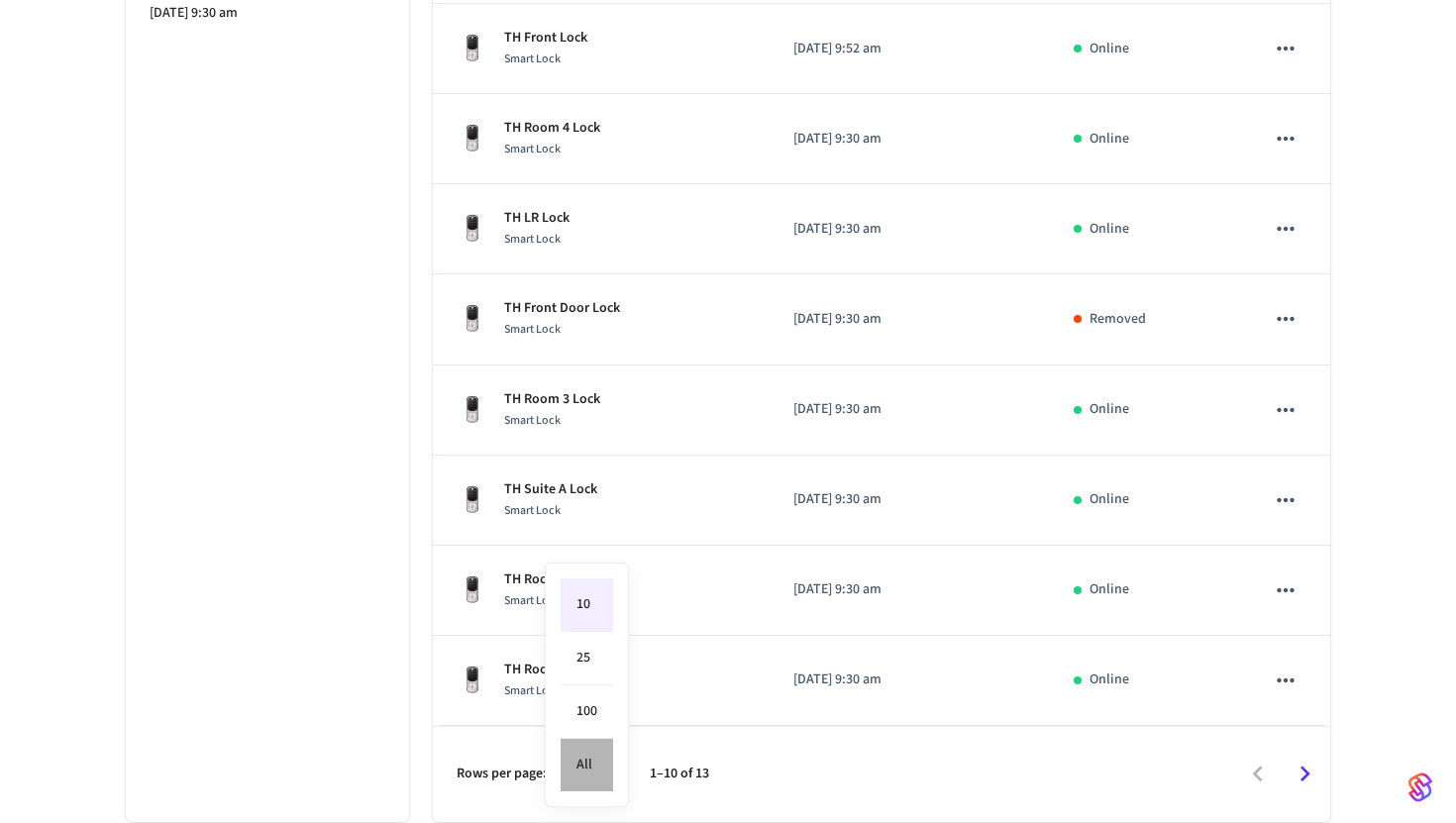 click on "All" at bounding box center (586, 765) 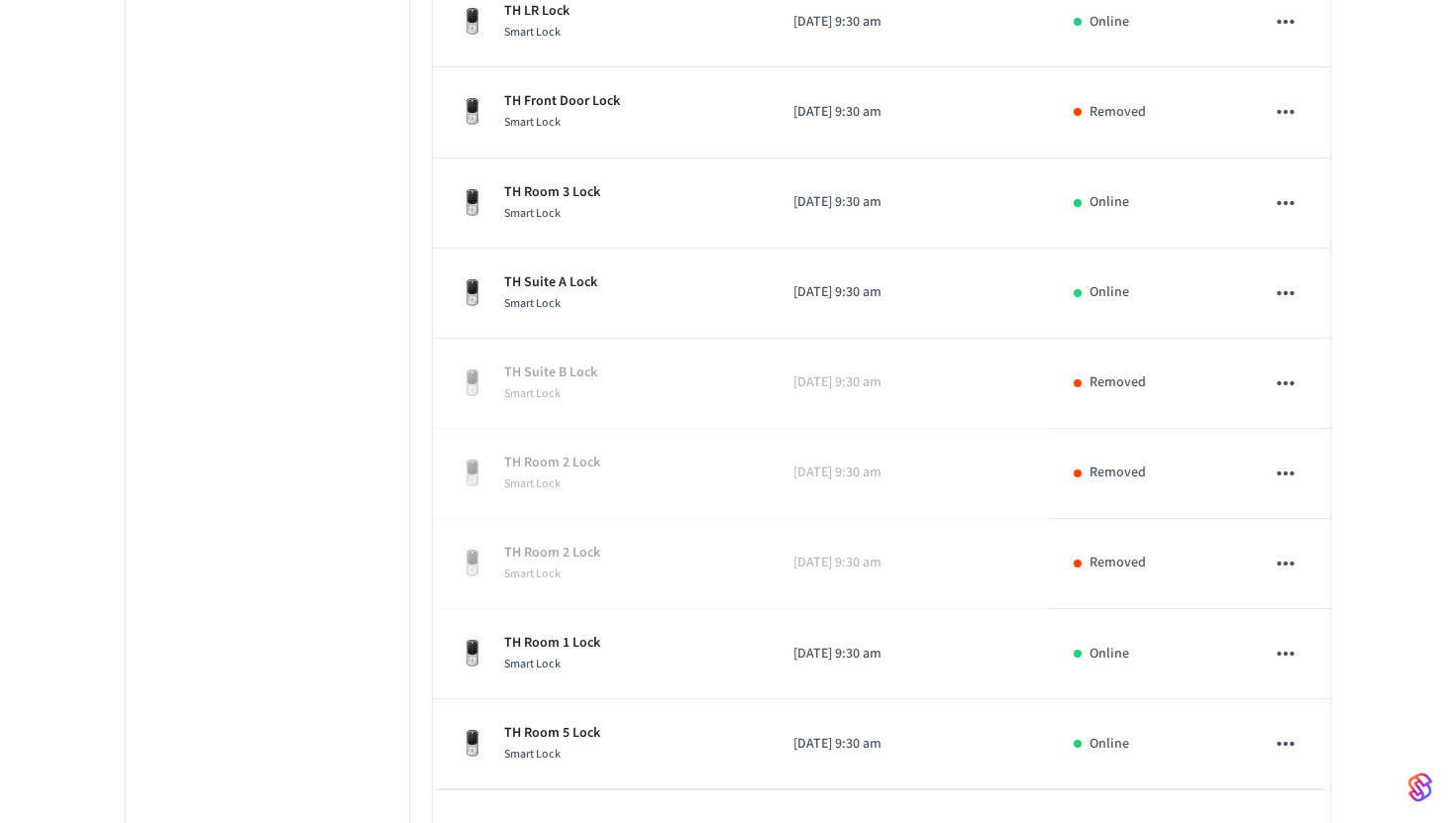 scroll, scrollTop: 897, scrollLeft: 0, axis: vertical 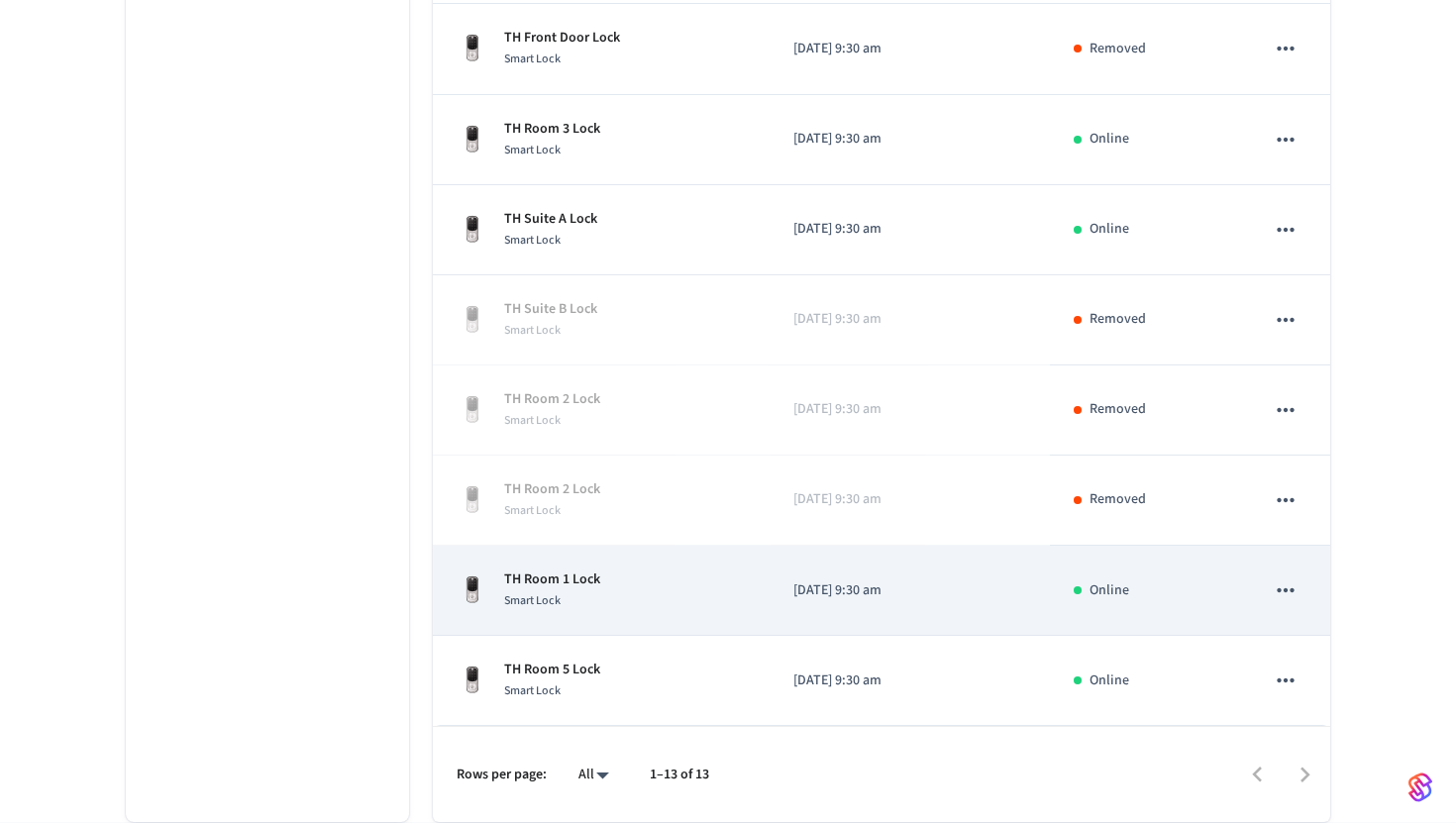 click on "TH Room 1 Lock Smart Lock" at bounding box center (601, 590) 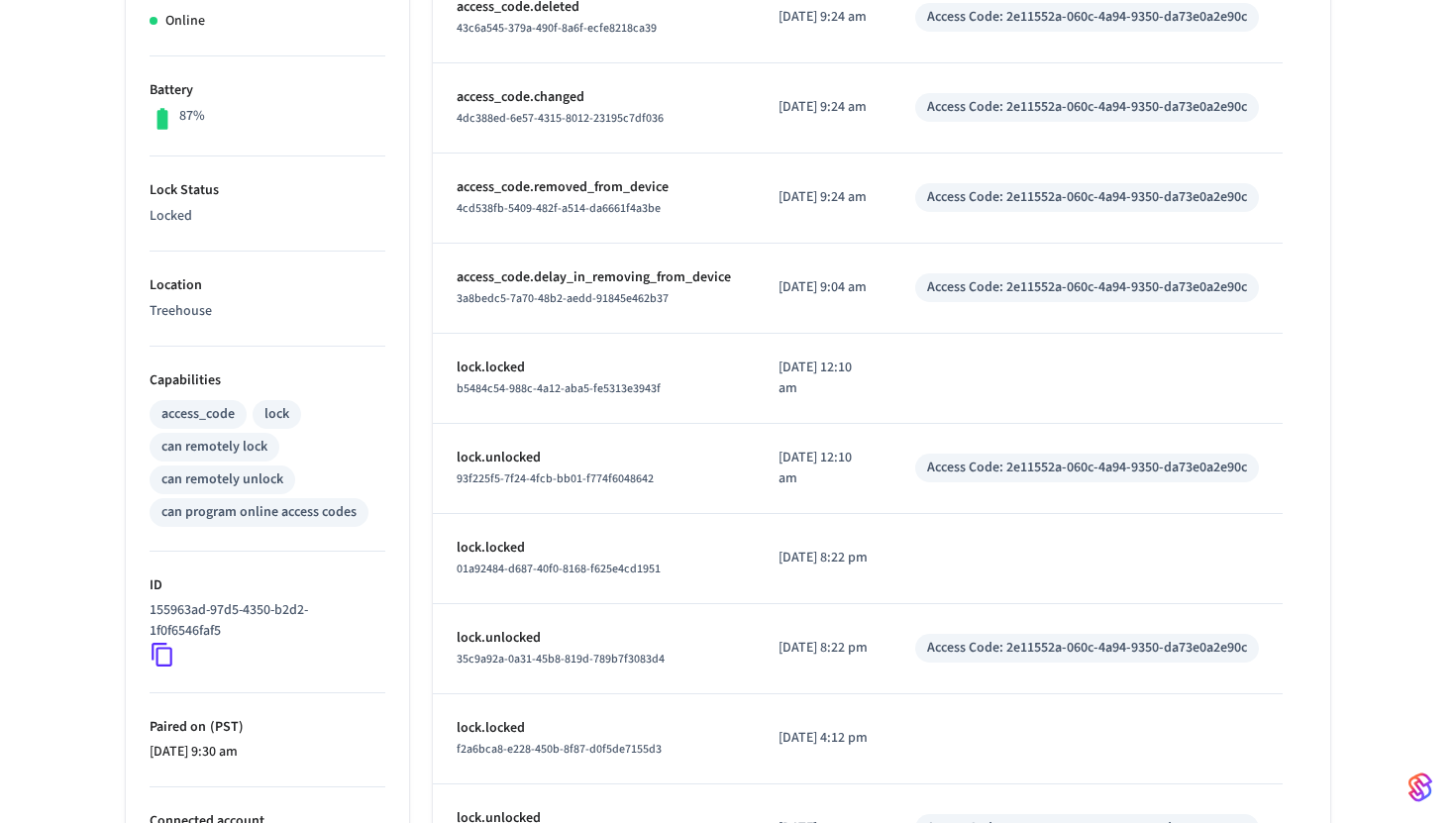 scroll, scrollTop: 603, scrollLeft: 0, axis: vertical 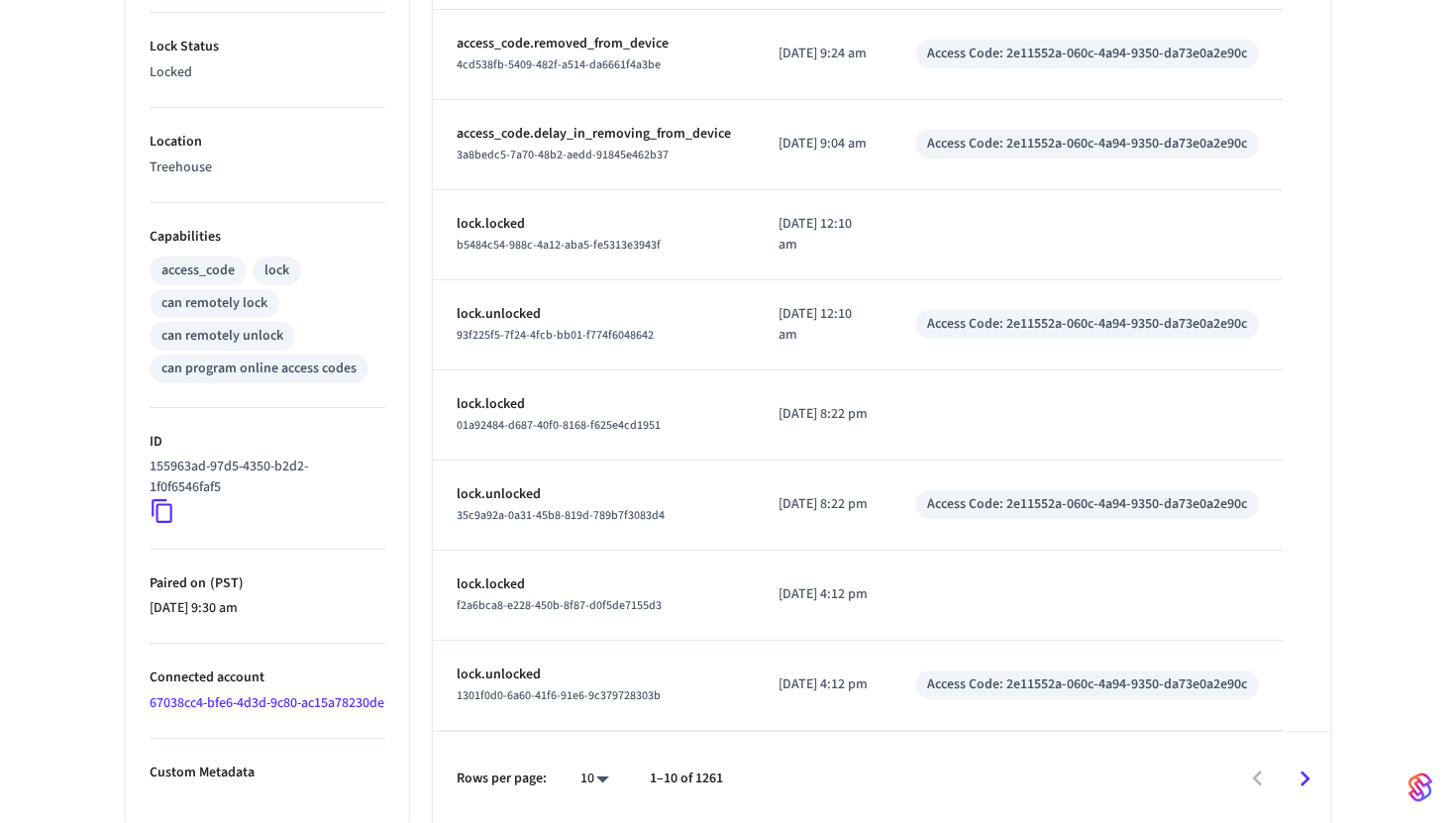 click 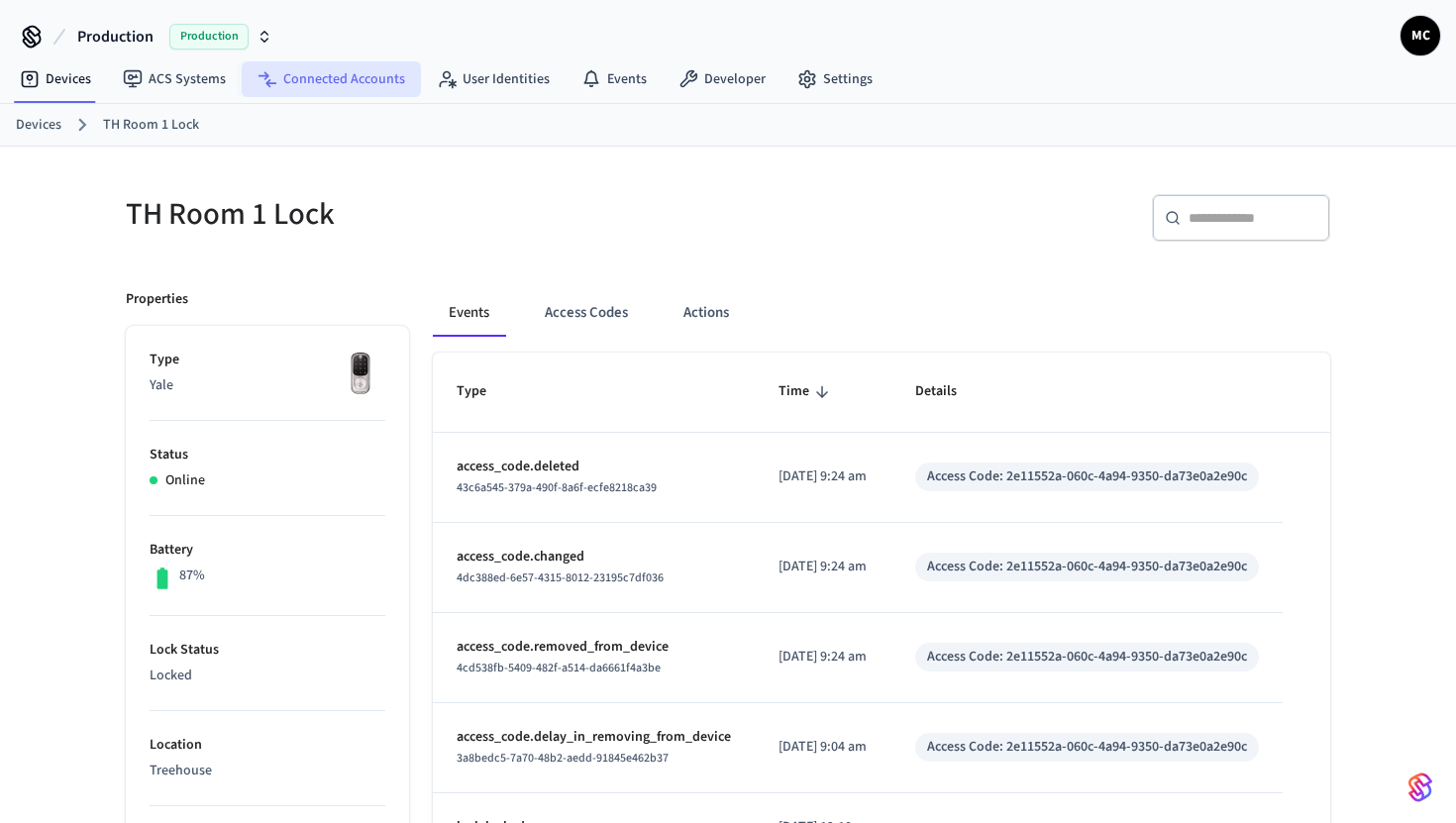 click on "Connected Accounts" at bounding box center (331, 79) 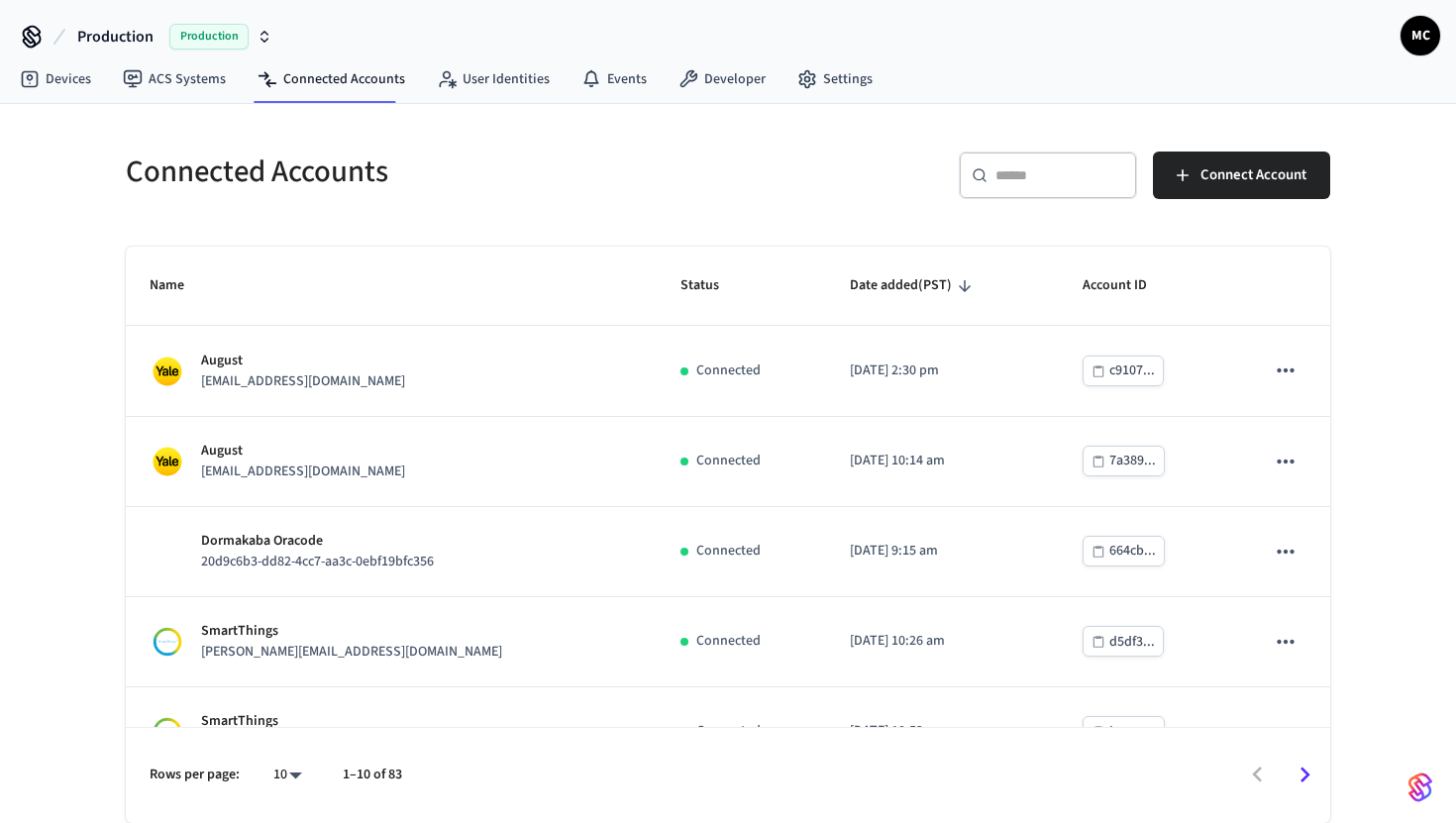 click on "​ ​" at bounding box center (1048, 175) 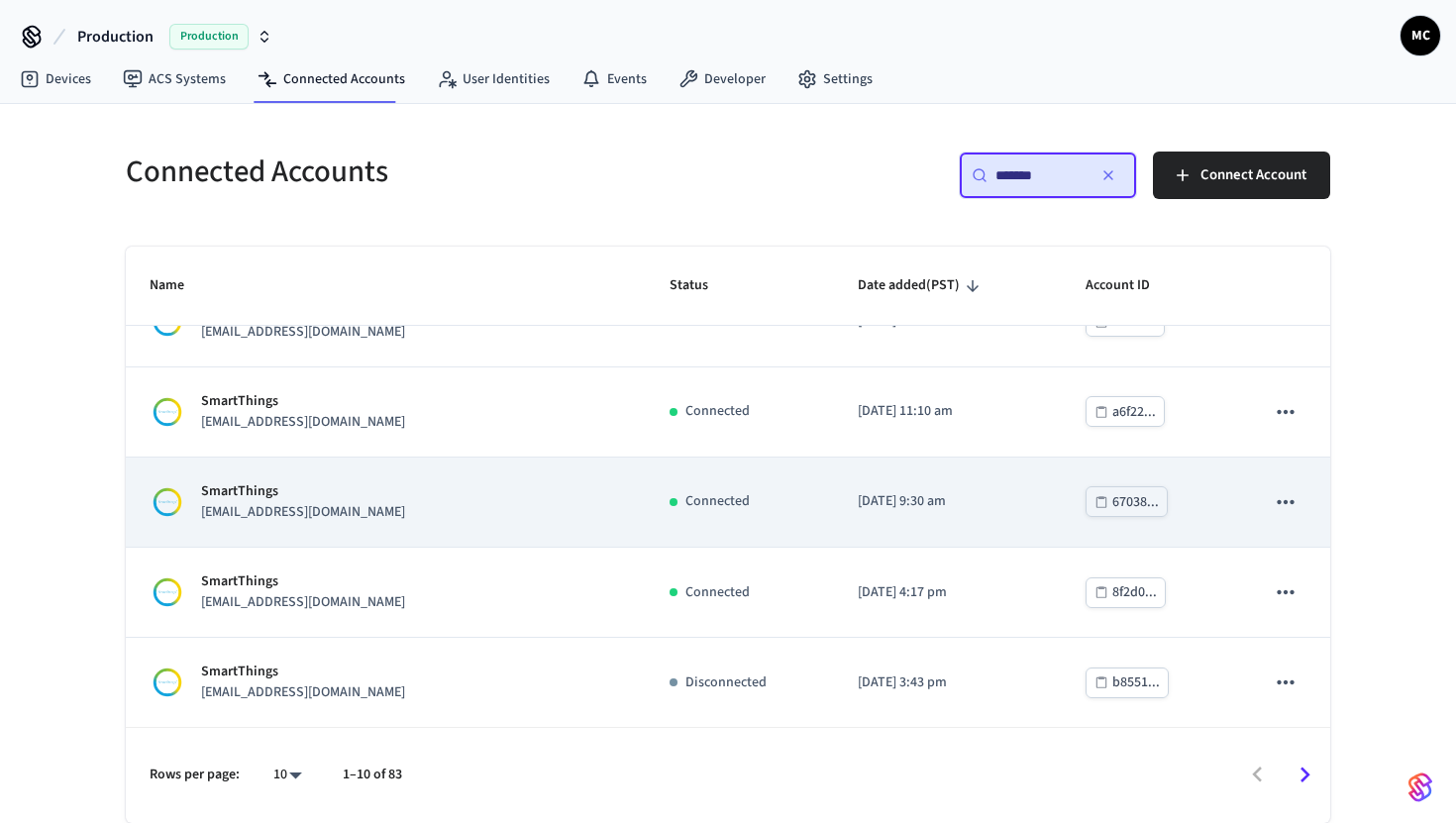 scroll, scrollTop: 236, scrollLeft: 0, axis: vertical 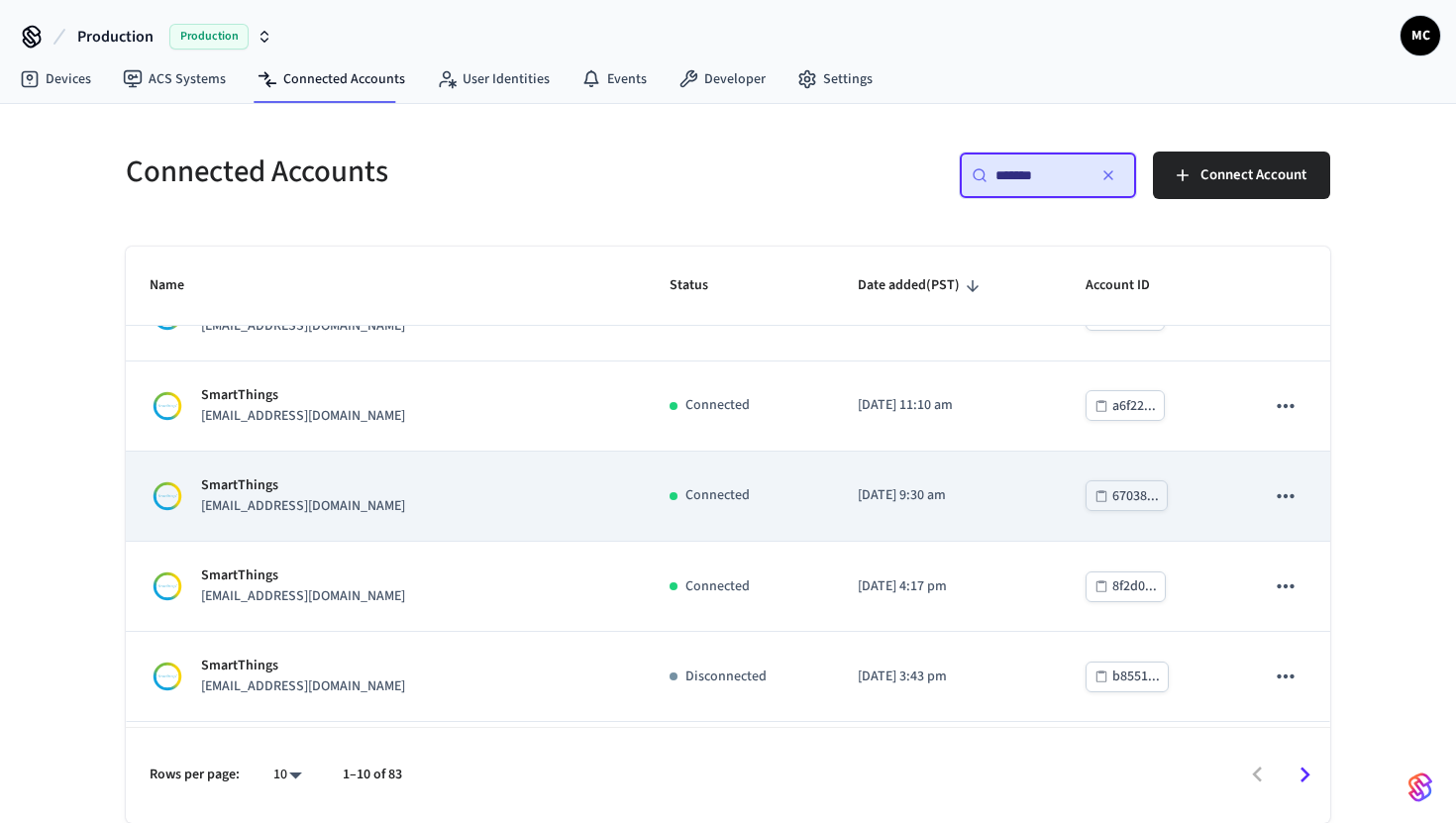 type on "*******" 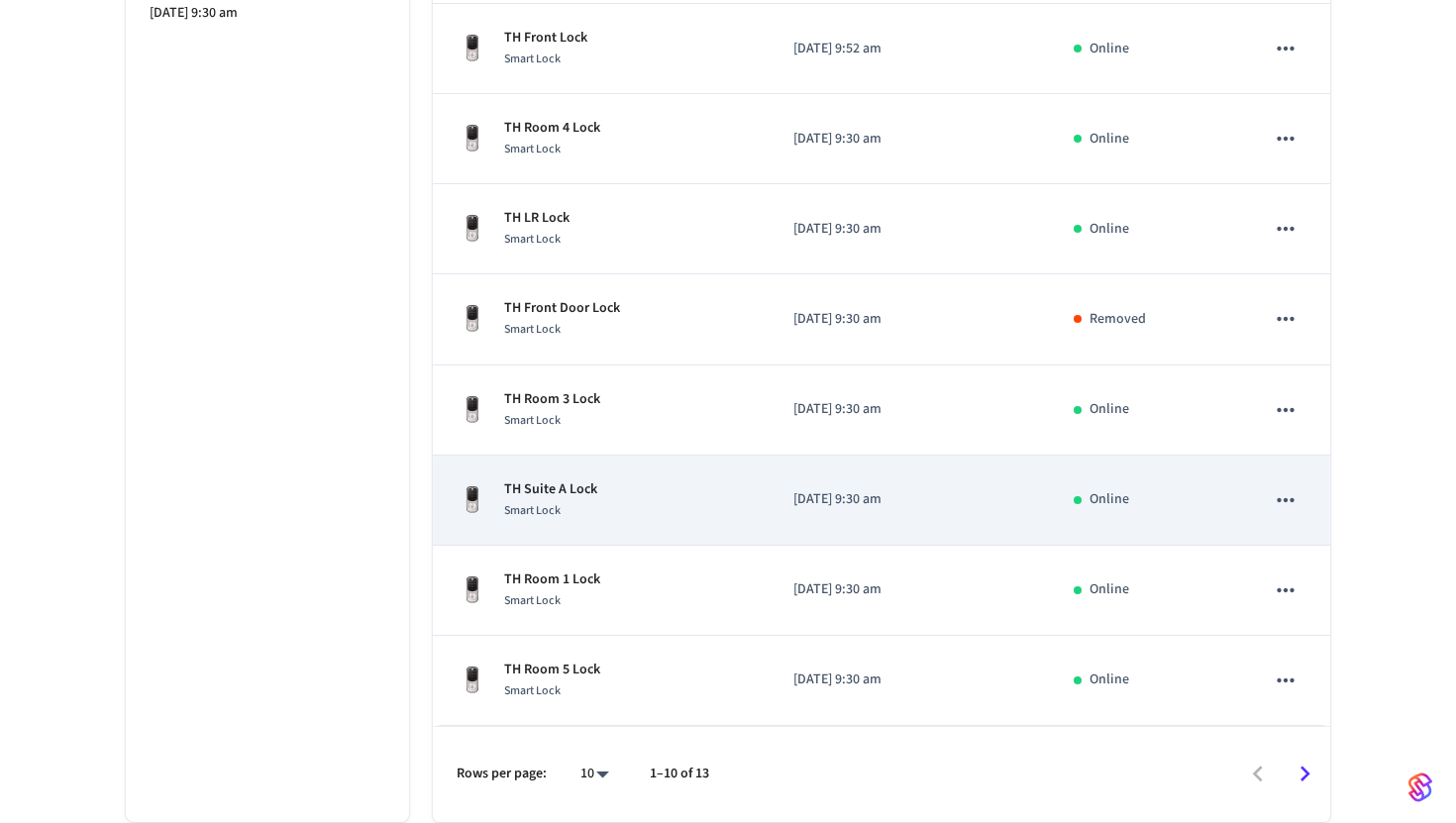 scroll, scrollTop: 0, scrollLeft: 0, axis: both 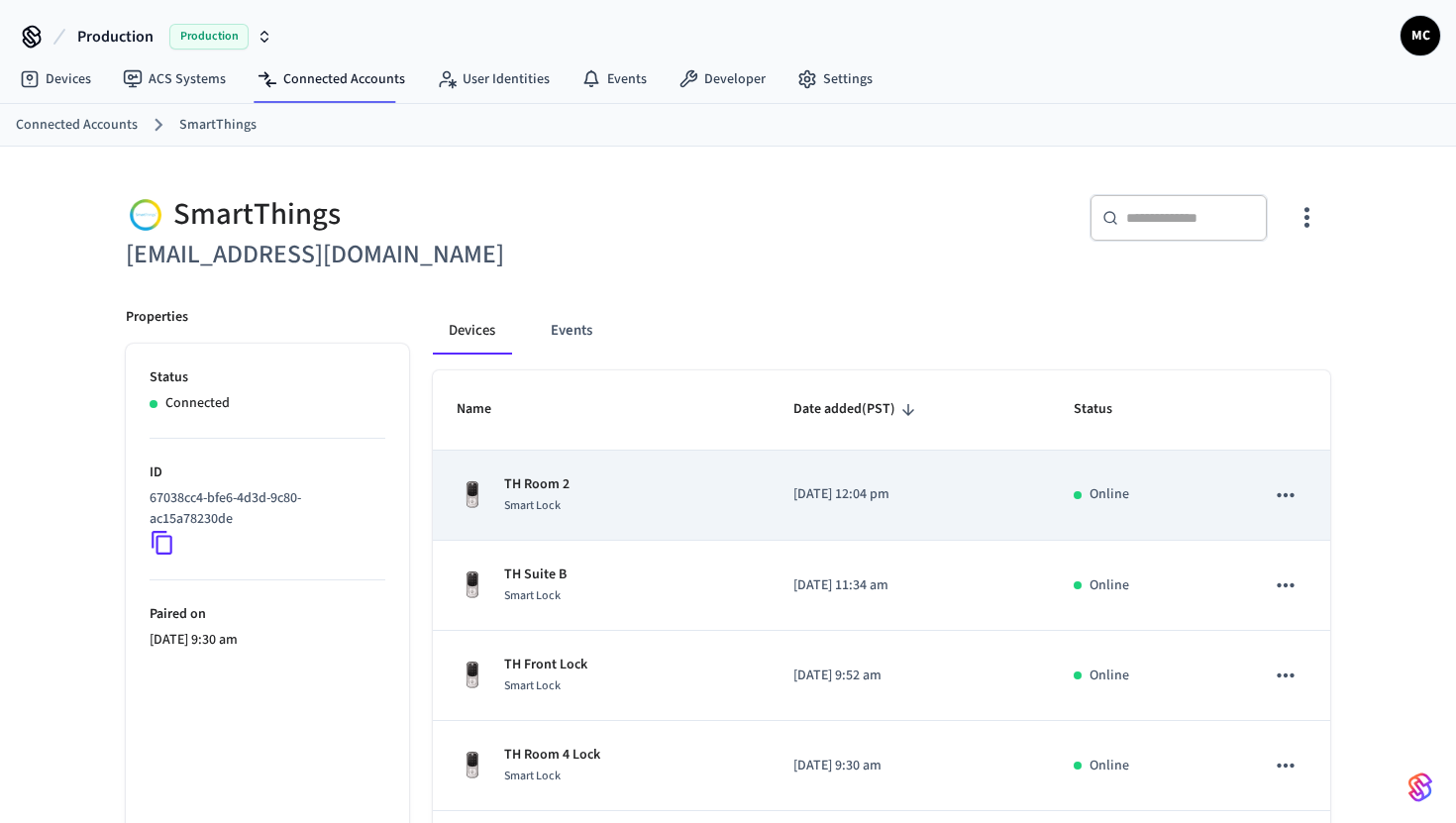 click on "TH Room 2 Smart Lock" at bounding box center [601, 495] 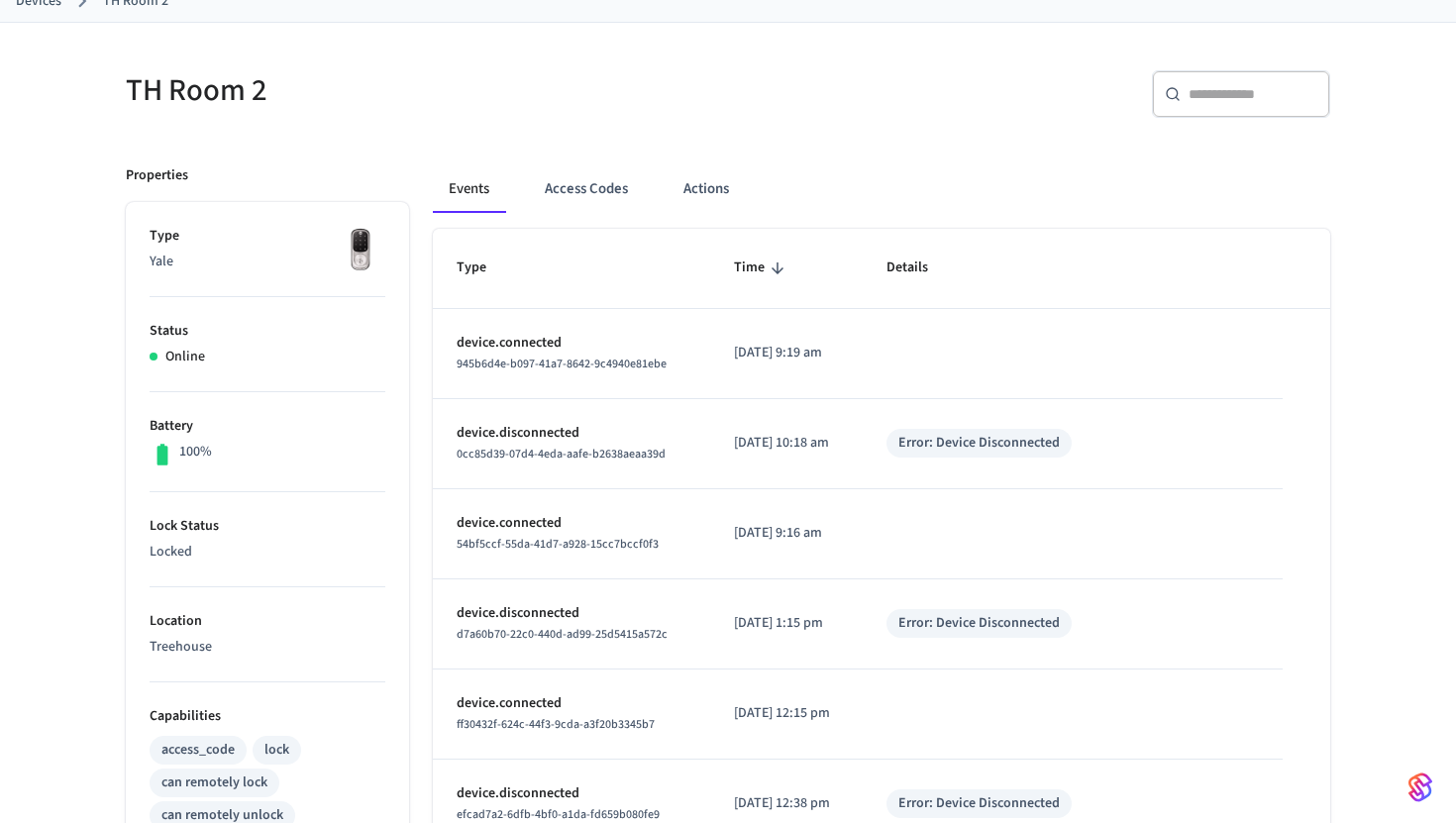 scroll, scrollTop: 122, scrollLeft: 0, axis: vertical 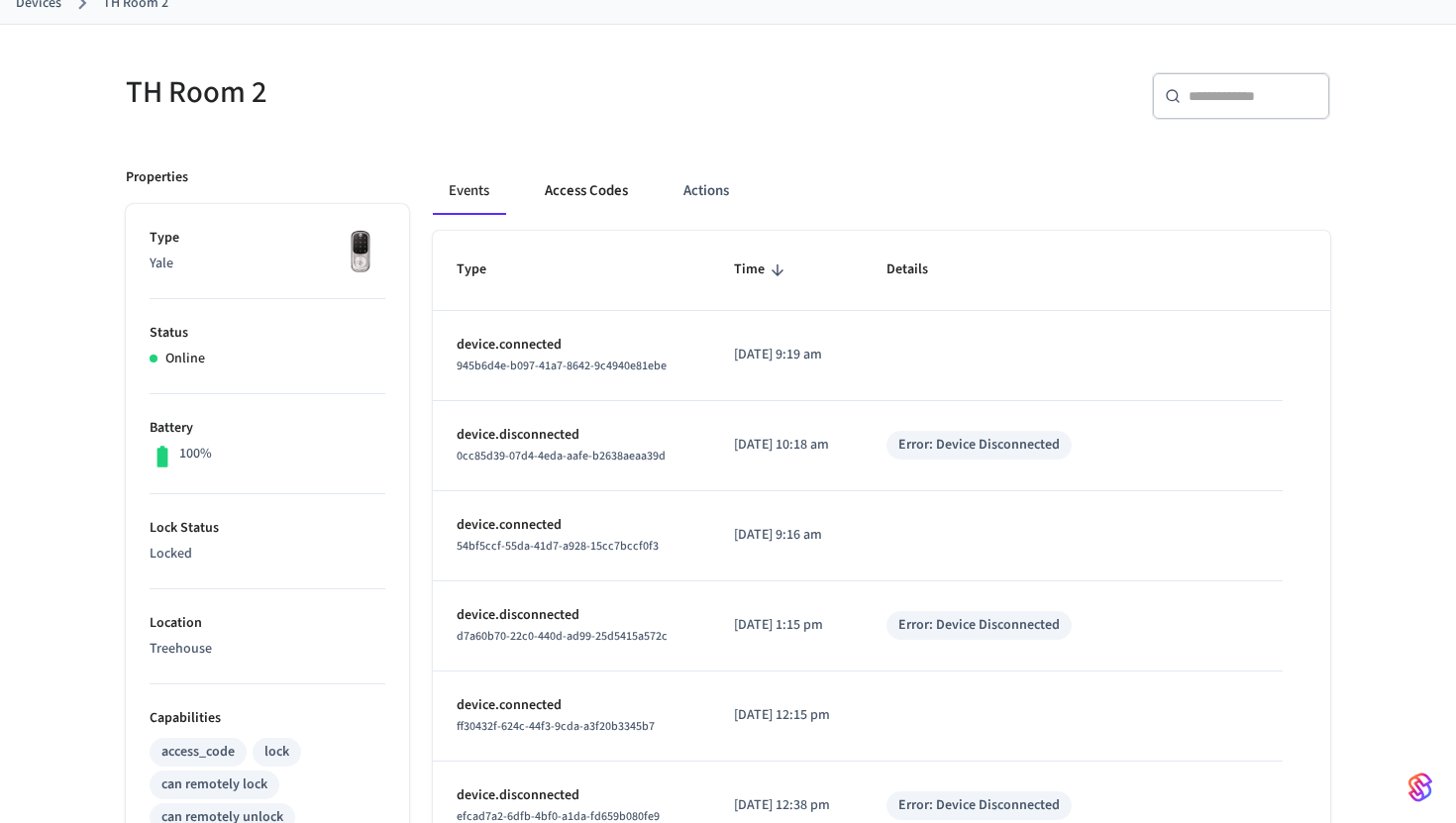 click on "Access Codes" at bounding box center (586, 191) 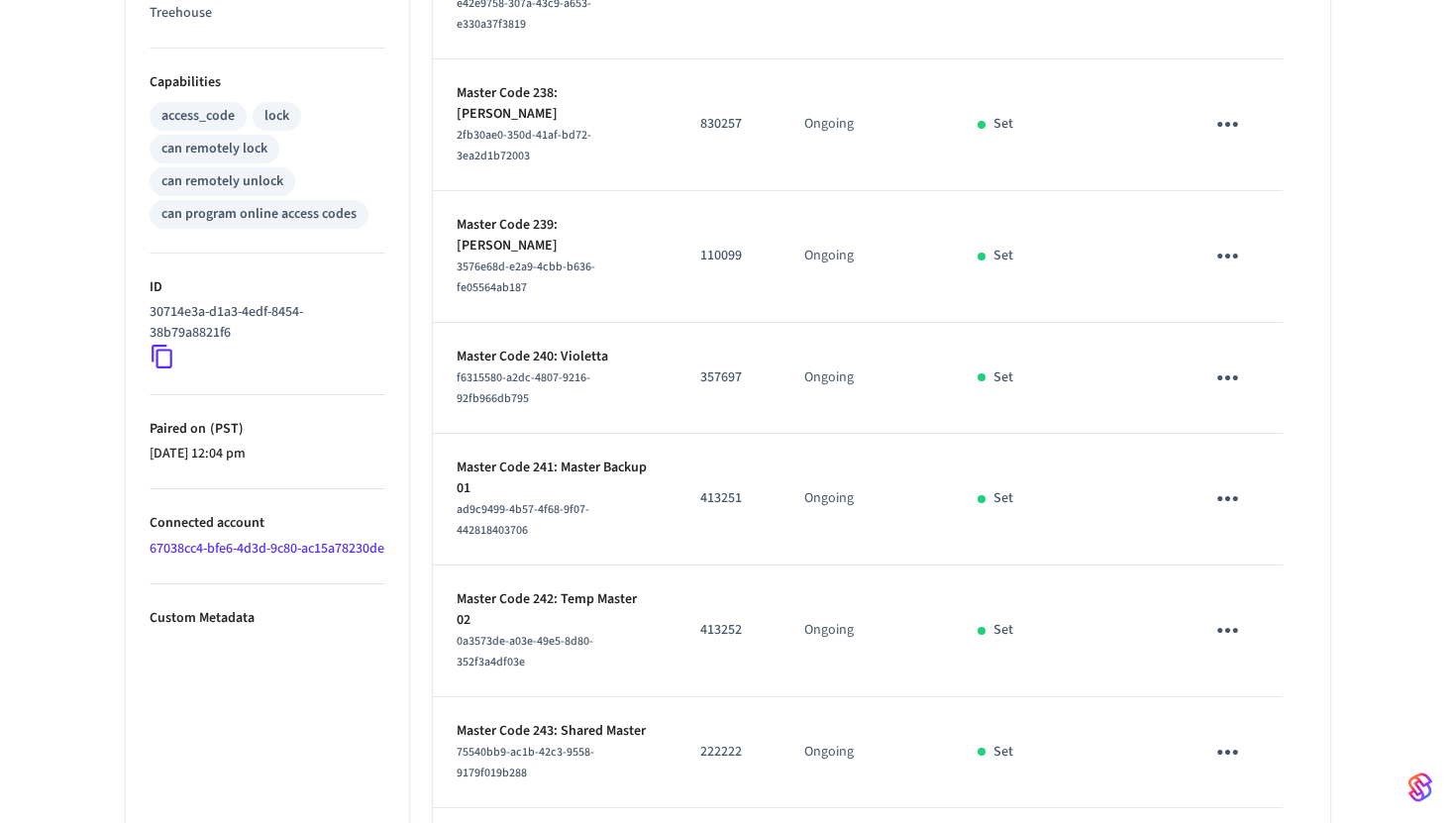 scroll, scrollTop: 867, scrollLeft: 0, axis: vertical 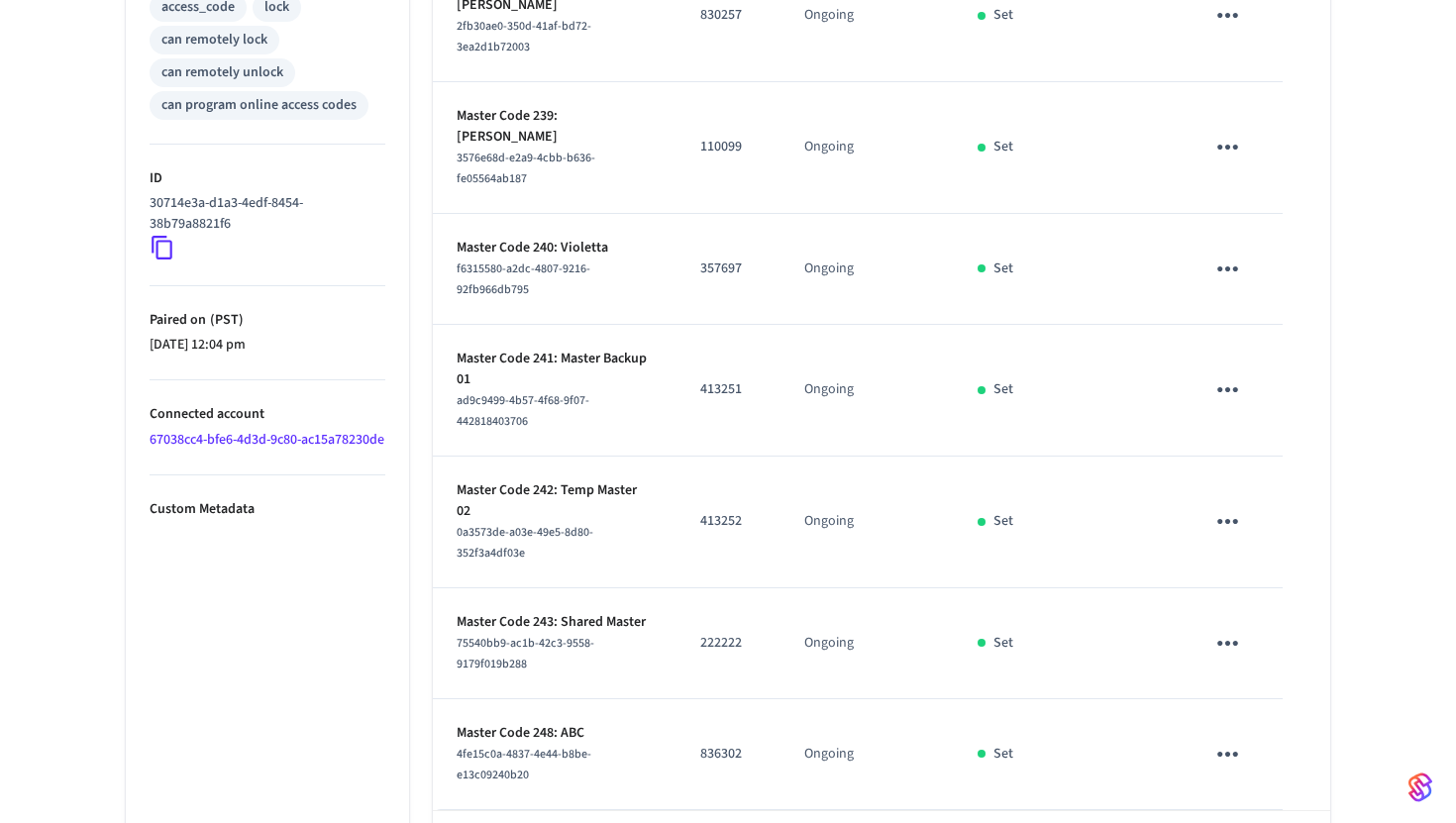 click on "Production Production MC Devices ACS Systems Connected Accounts User Identities Events Developer Settings Devices TH Room 2 TH Room 2 ​ ​ Add Access Code Properties Type Yale Status Online Battery 100% Lock Status Locked Location Treehouse Capabilities access_code lock can remotely lock can remotely unlock can program online access codes ID 30714e3a-d1a3-4edf-8454-38b79a8821f6 Paired on ( PST ) [DATE] 12:04 pm Connected account 67038cc4-bfe6-4d3d-9c80-ac15a78230de Custom Metadata Events Access Codes Actions Name Code Time Frame  (PST) Status Details Master Code 234: Dason 39d57170-8a91-499a-9132-70c30aedb877 615827 Ongoing Set Master Code 236: Leti 22b5ddb6-01dd-42b7-a39b-a4deebf620a9 605580 Ongoing Set Master Code 237: Paco e42e9758-307a-43c9-a653-e330a37f3819 635217 Ongoing Set Master Code 238: [PERSON_NAME] 2fb30ae0-350d-41af-bd72-3ea2d1b72003 830257 Ongoing Set Master Code 239: [PERSON_NAME] 3576e68d-e2a9-4cbb-b636-fe05564ab187 110099 Ongoing Set Master Code 240: Violetta f6315580-a2dc-4807-9216-92fb966db795" at bounding box center [728, 94] 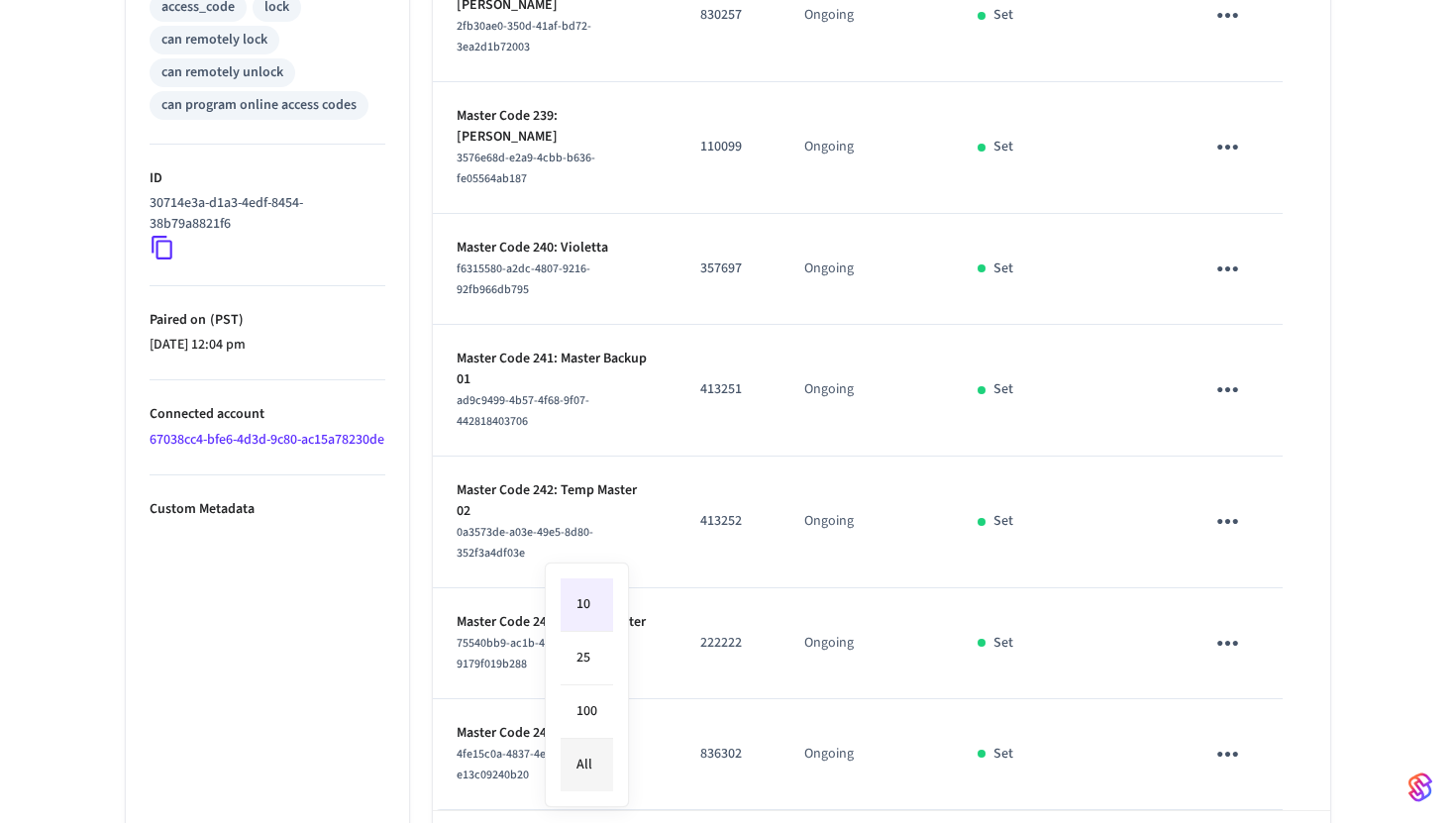 click on "All" at bounding box center (586, 765) 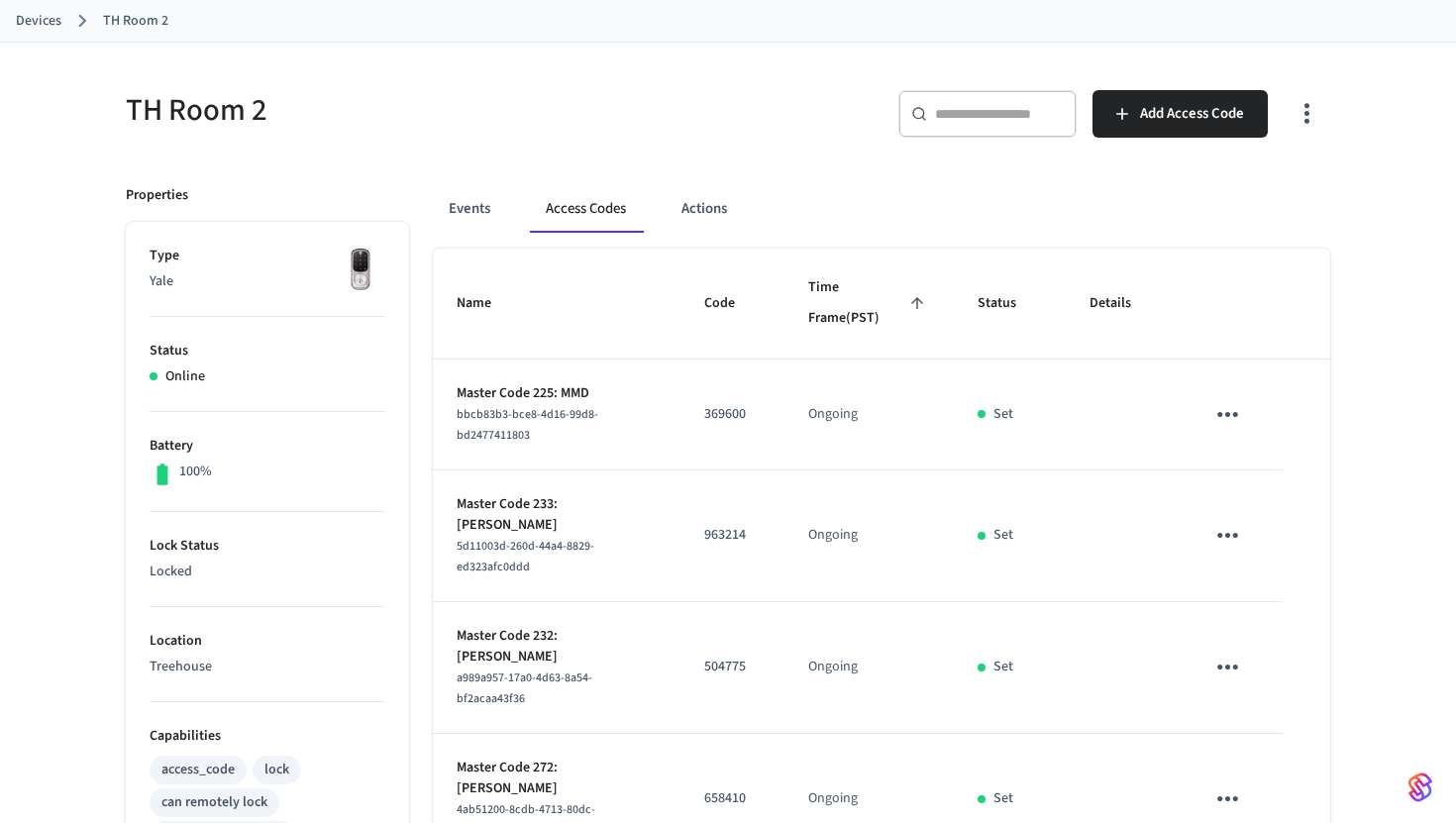 scroll, scrollTop: 0, scrollLeft: 0, axis: both 